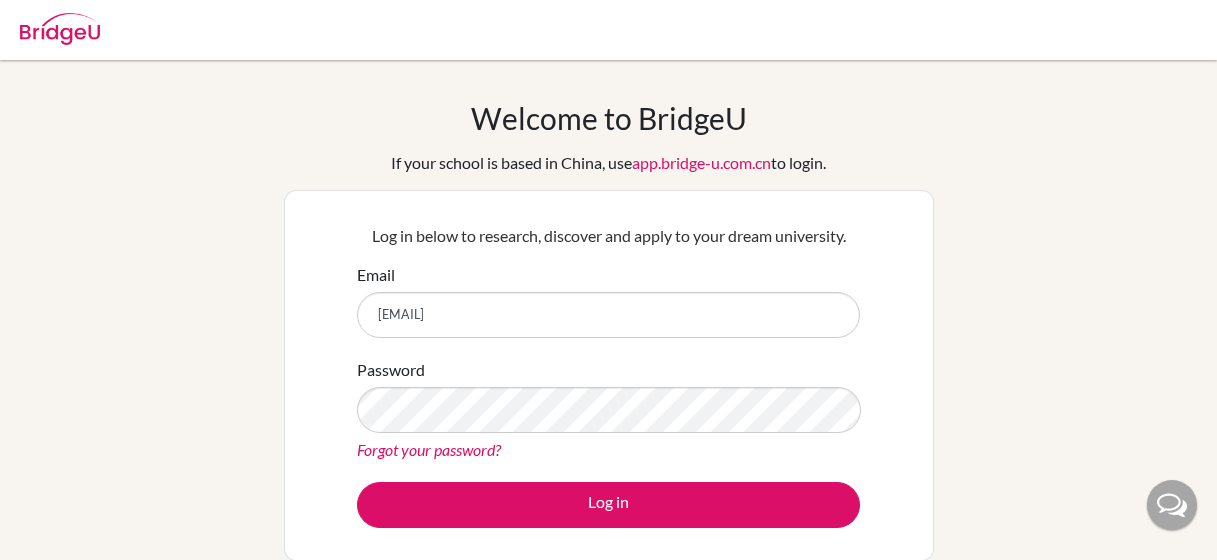 scroll, scrollTop: 0, scrollLeft: 0, axis: both 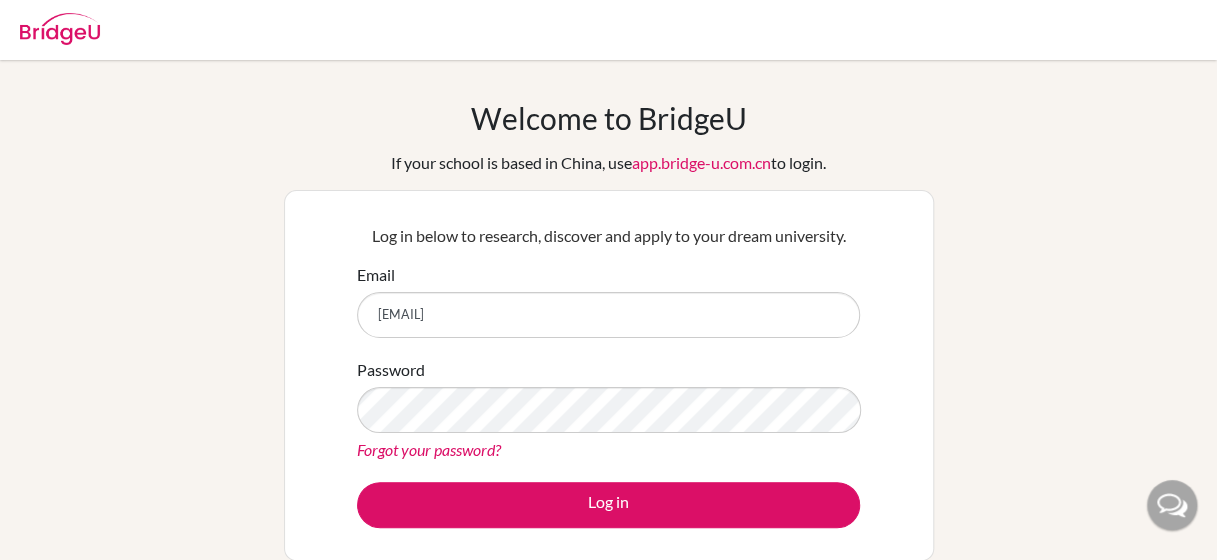 drag, startPoint x: 1112, startPoint y: 278, endPoint x: 1087, endPoint y: 286, distance: 26.24881 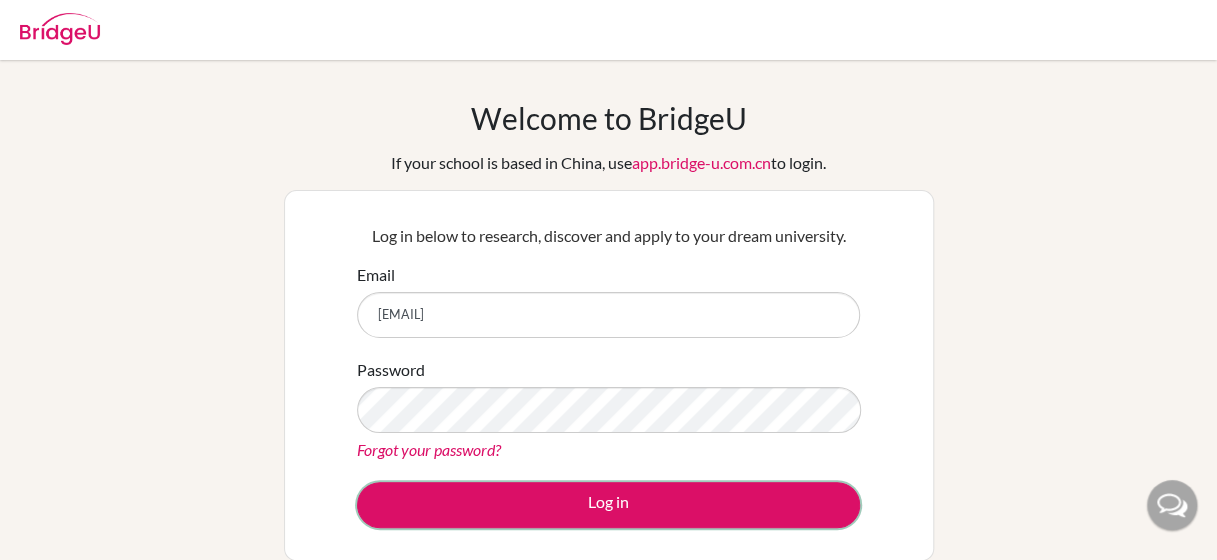 click on "Log in" at bounding box center [608, 505] 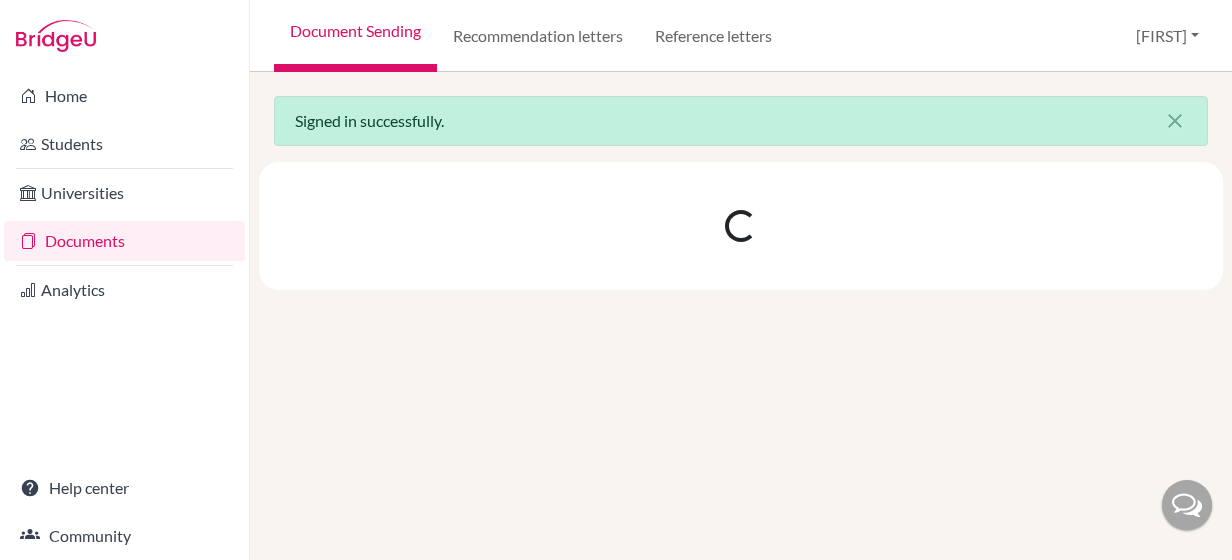 scroll, scrollTop: 0, scrollLeft: 0, axis: both 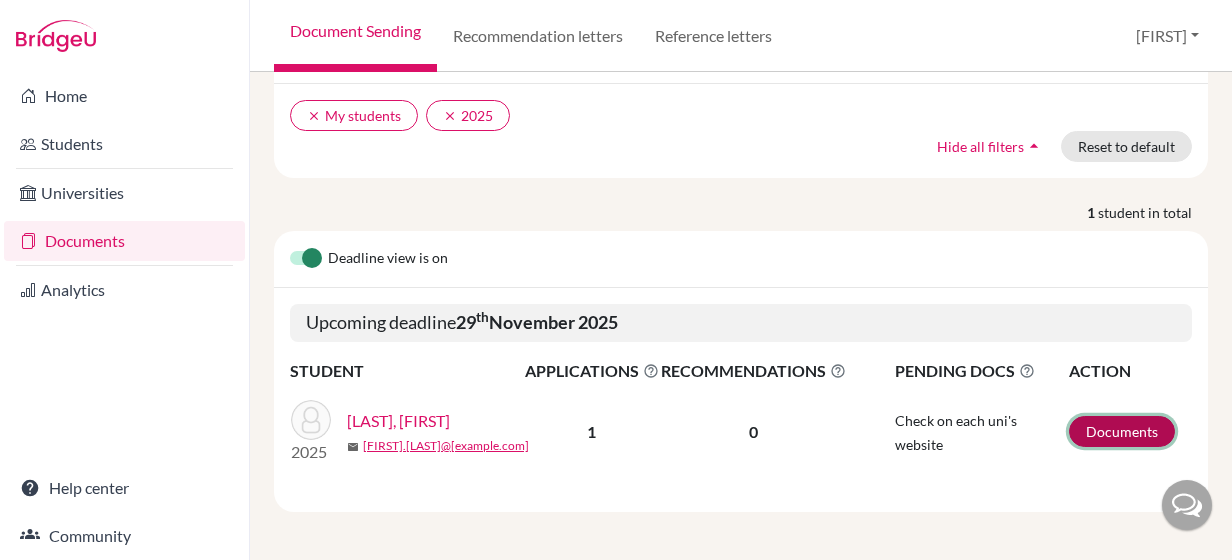 click on "Documents" at bounding box center [1122, 431] 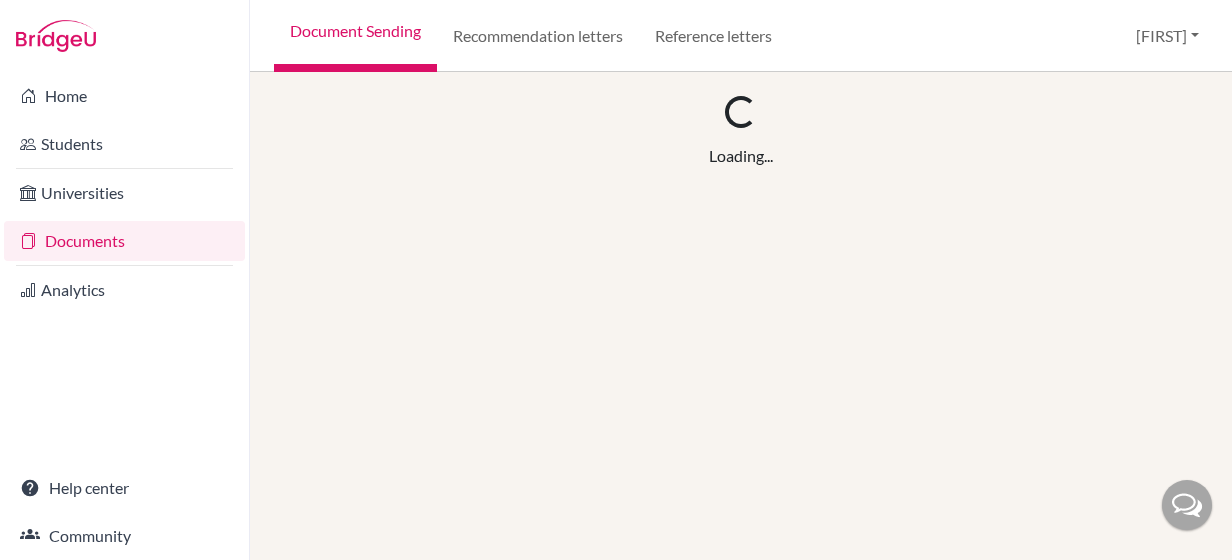 scroll, scrollTop: 0, scrollLeft: 0, axis: both 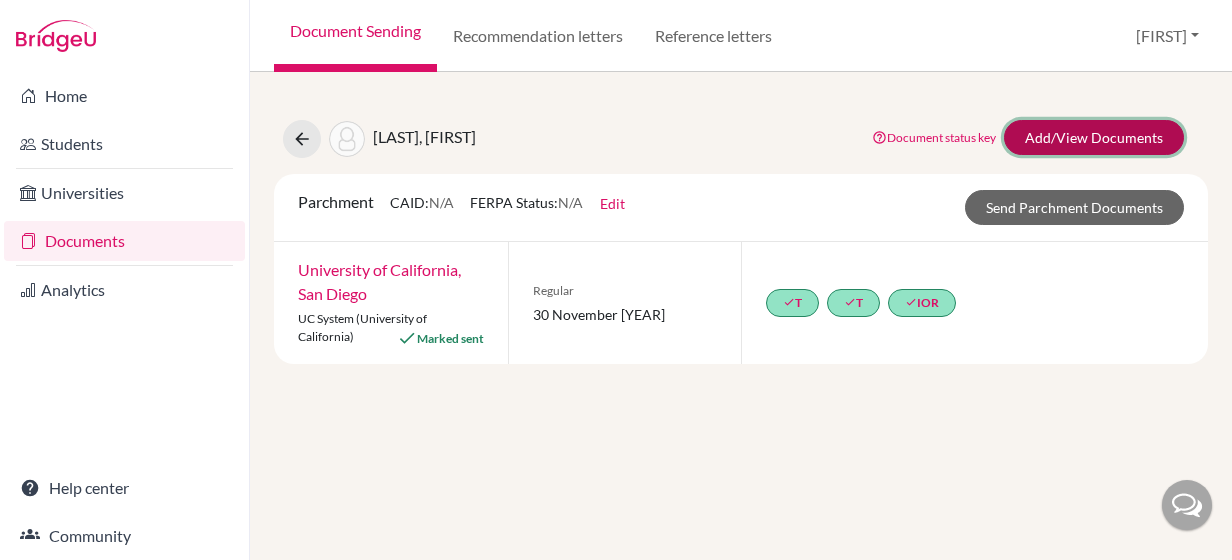 click on "Add/View Documents" at bounding box center [1094, 137] 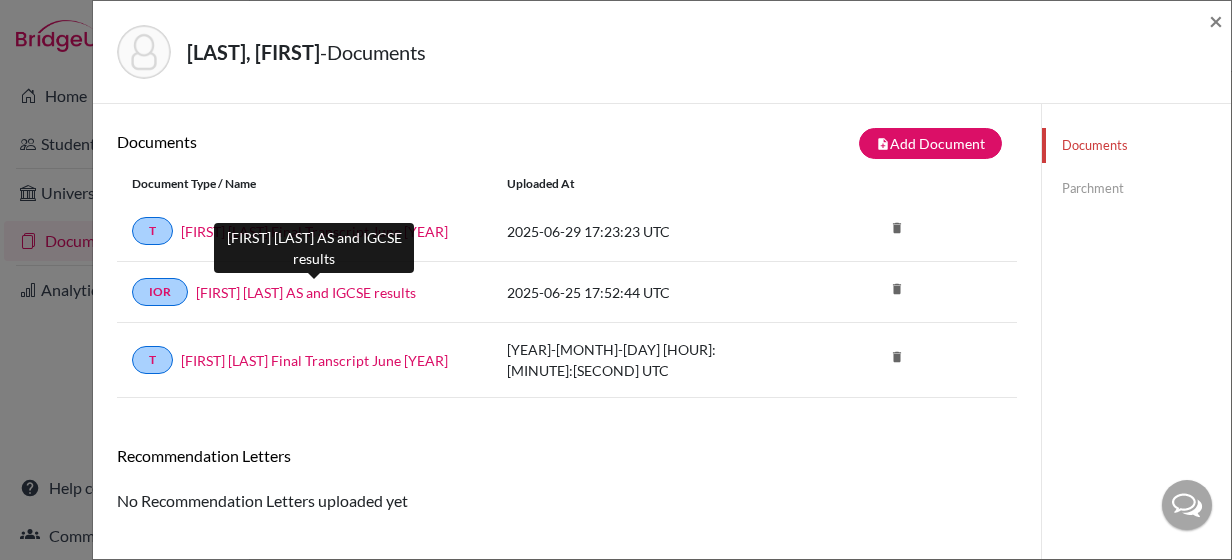 click on "[FIRST] [LAST] AS and IGCSE results" at bounding box center [306, 292] 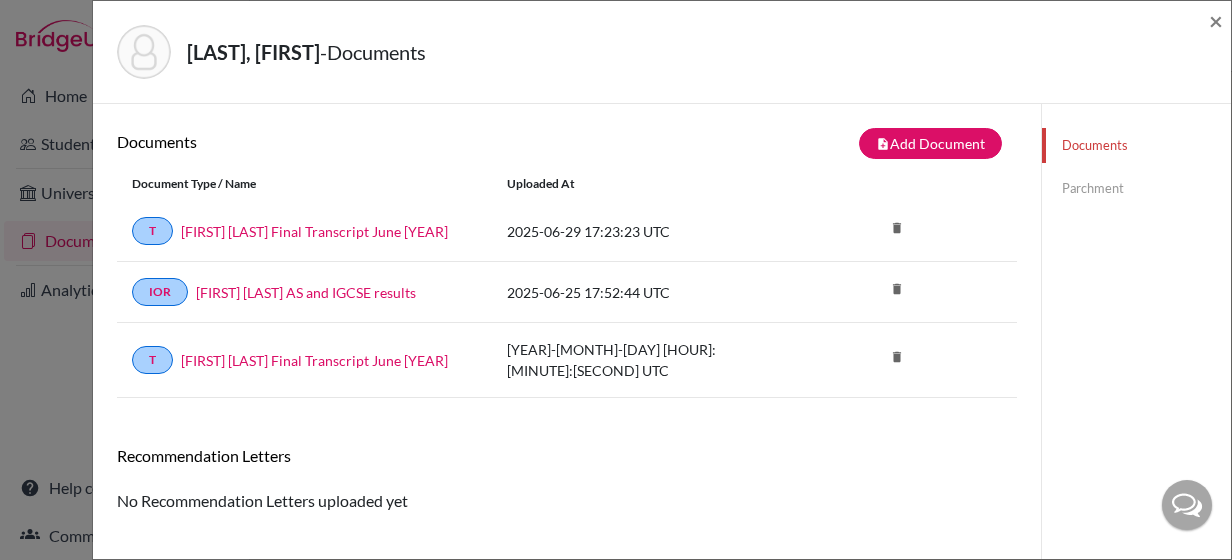 click on "Parchment" 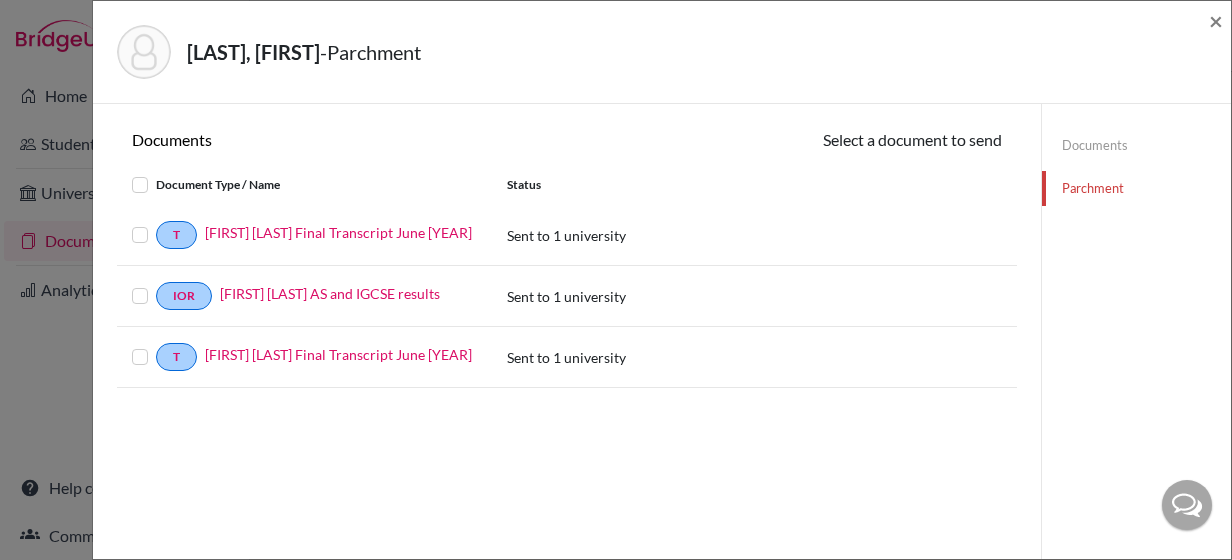 click at bounding box center (156, 284) 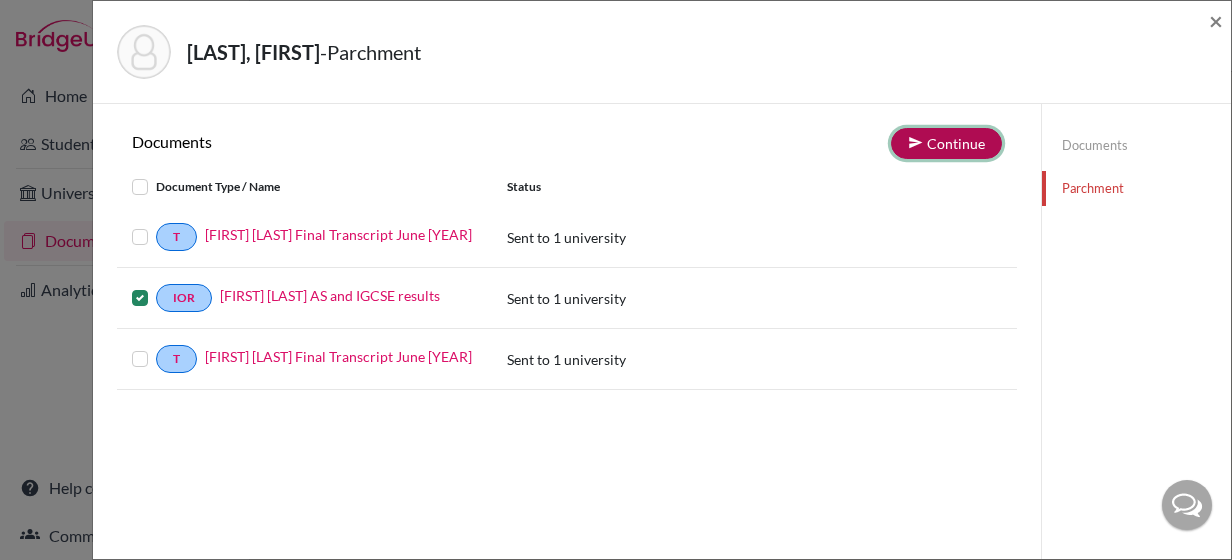 click on "Continue" at bounding box center [946, 143] 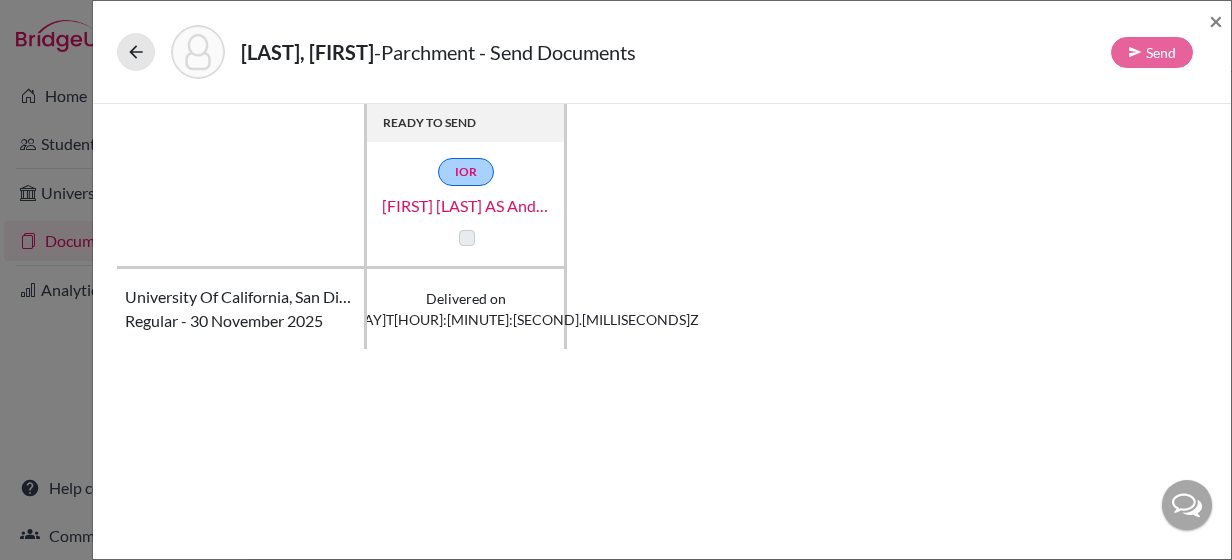 click at bounding box center (467, 238) 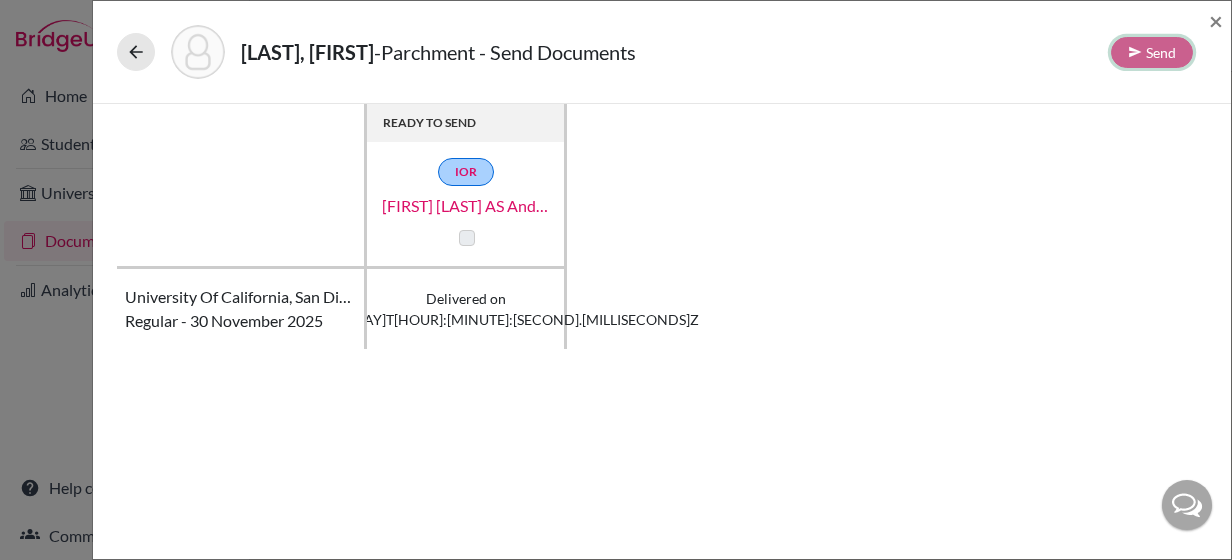 click on "Send" at bounding box center (1152, 52) 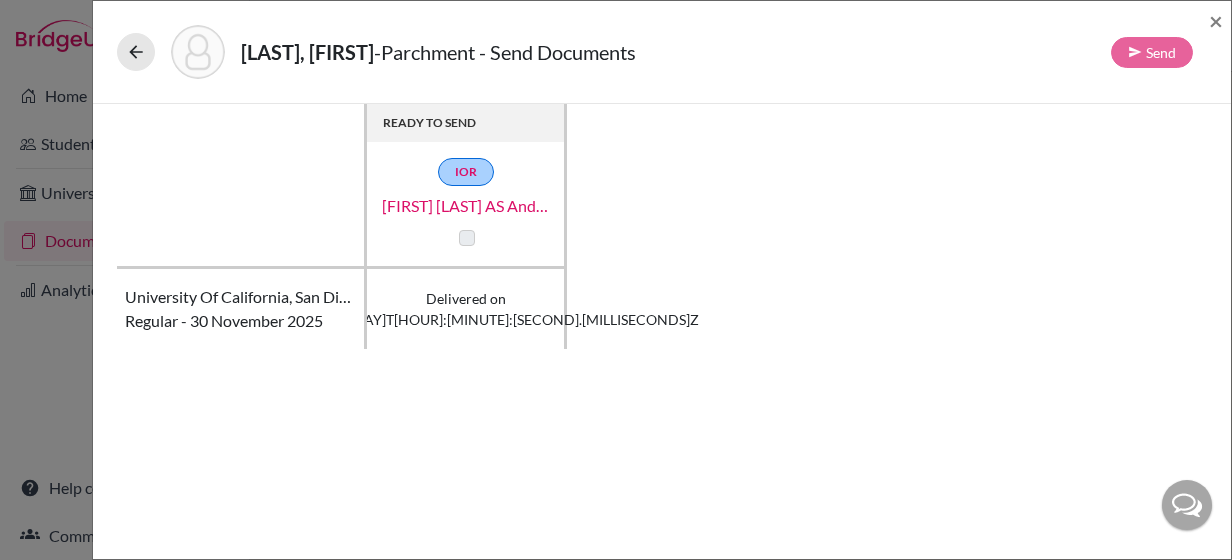 click at bounding box center [467, 238] 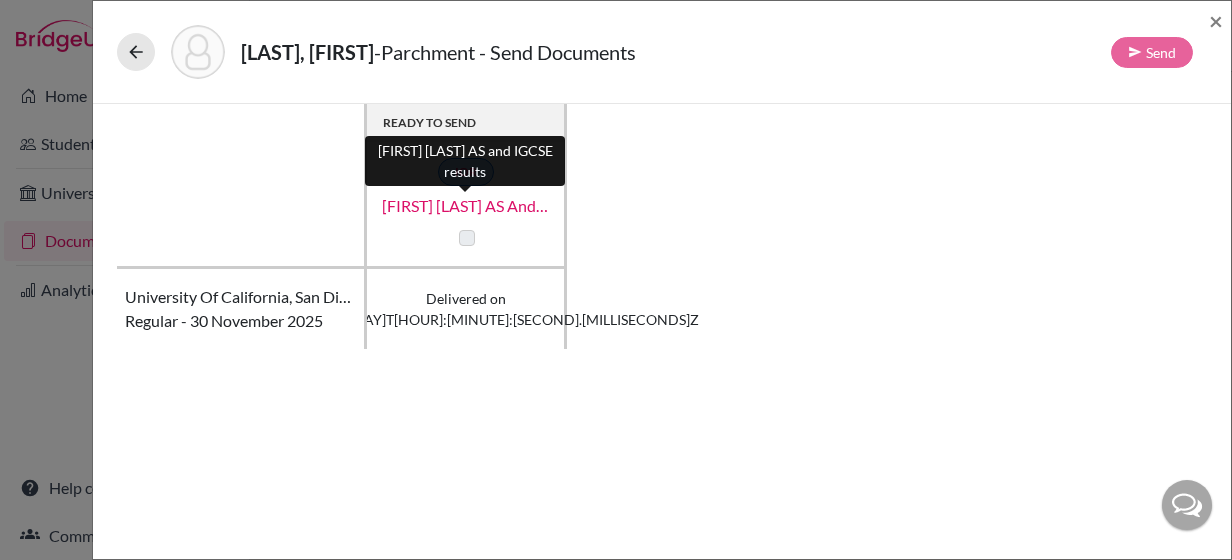 click on "Megha Cherayath AS and IGCSE results" at bounding box center [466, 206] 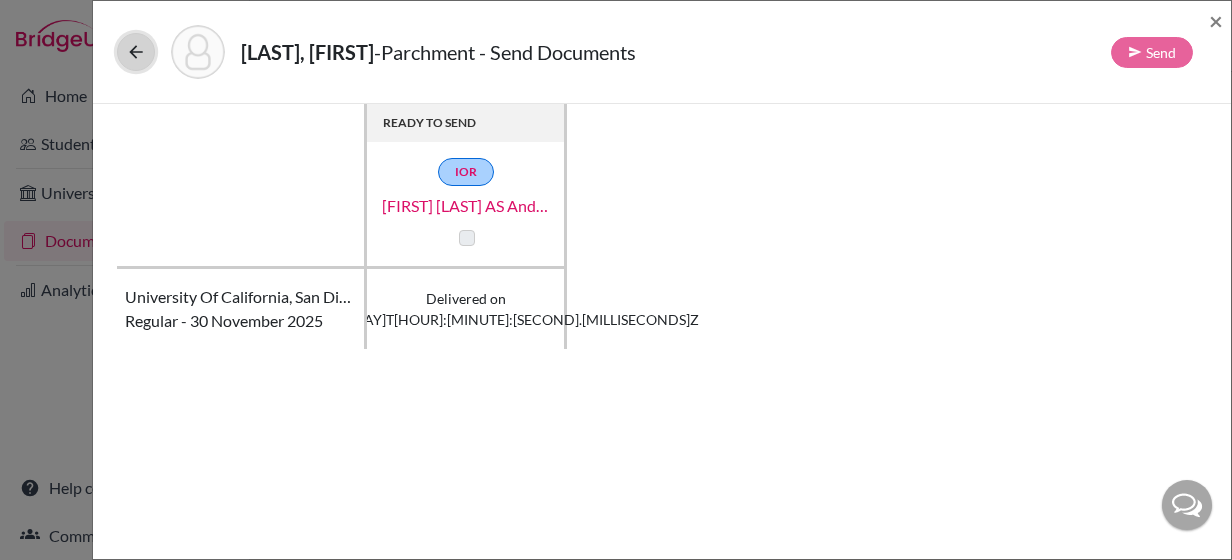 click at bounding box center (136, 52) 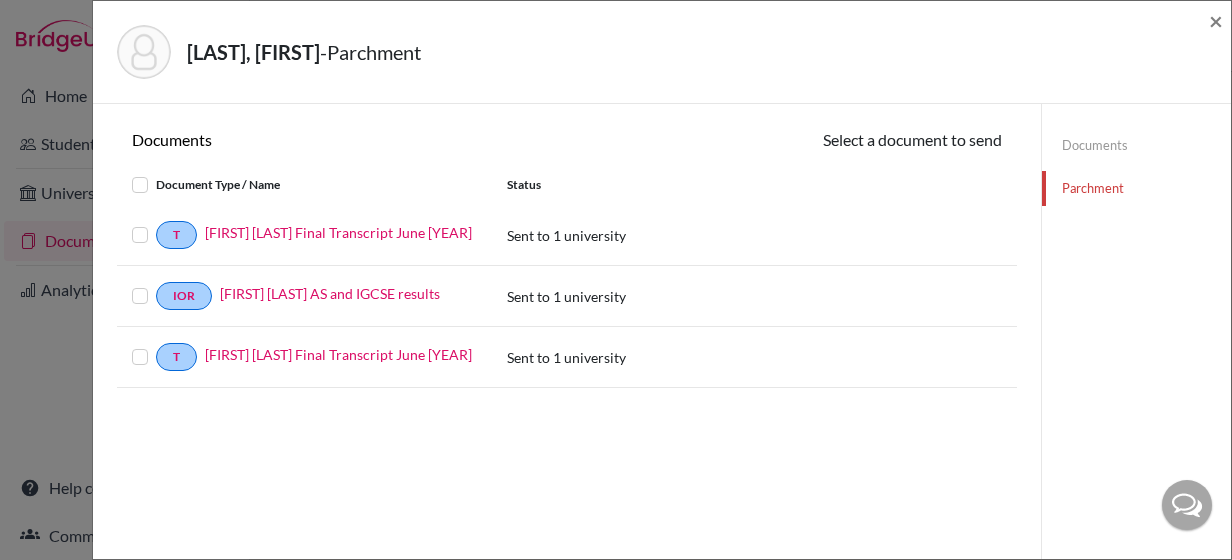 click at bounding box center [156, 284] 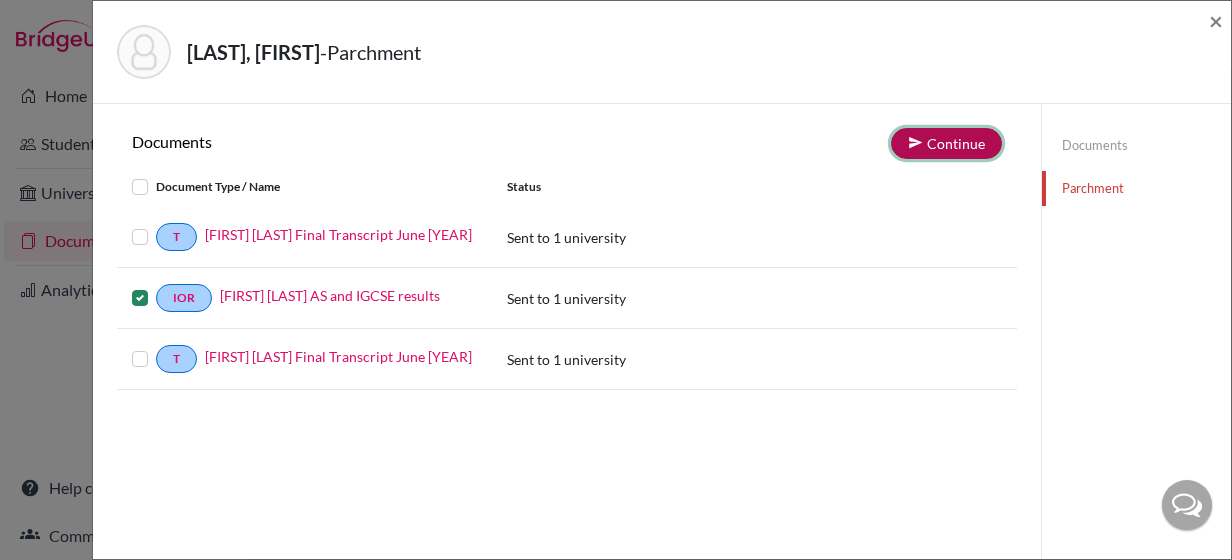 click at bounding box center [915, 142] 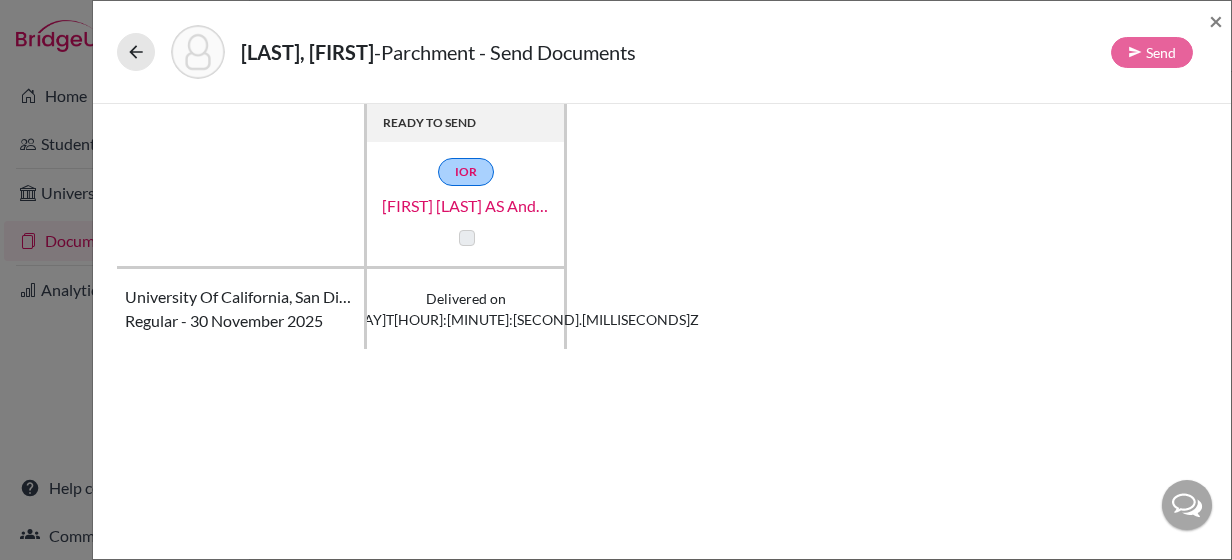 click at bounding box center [467, 238] 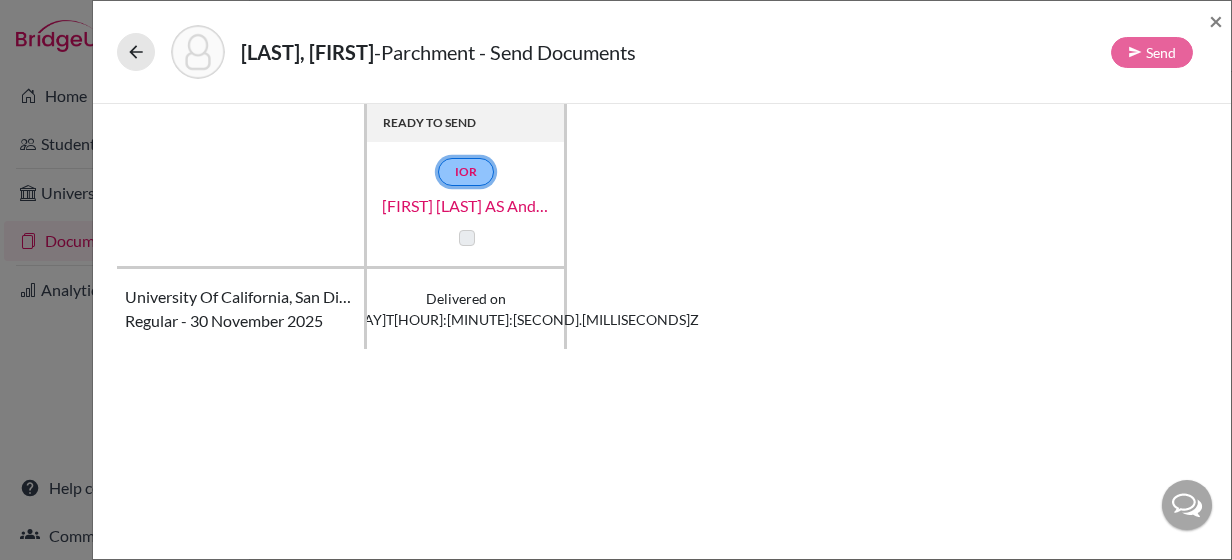 click on "IOR" at bounding box center (466, 172) 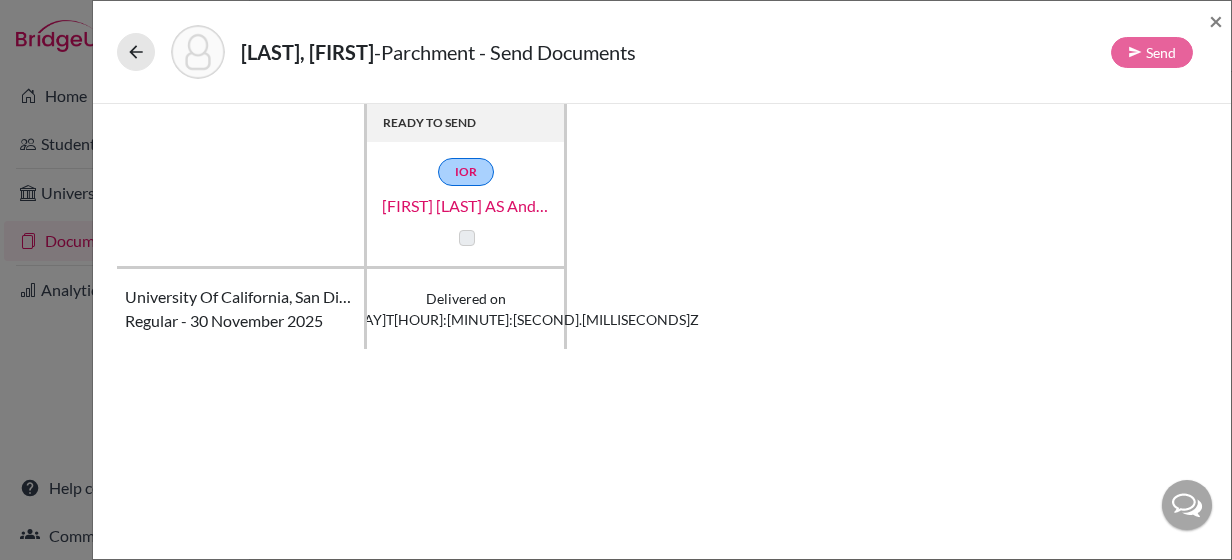 click at bounding box center (467, 238) 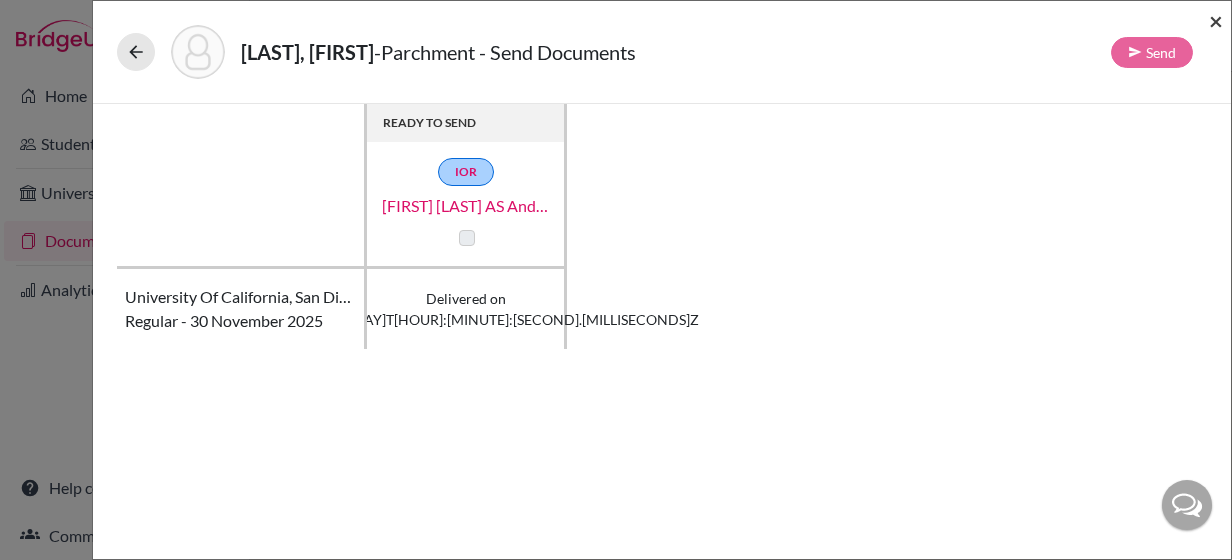 click on "×" at bounding box center [1216, 20] 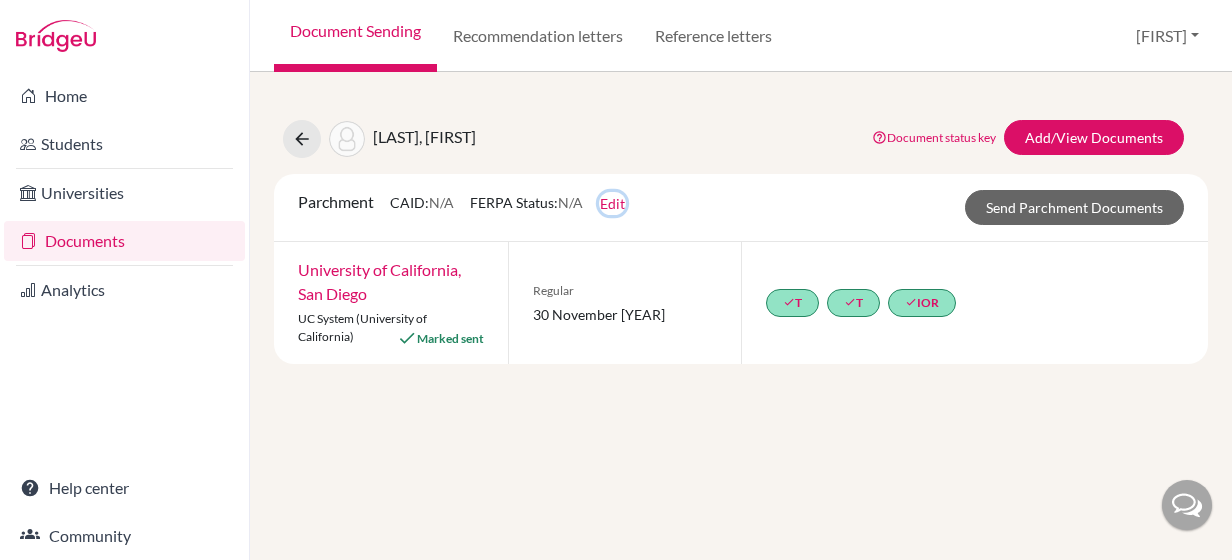 click on "Edit" at bounding box center (612, 203) 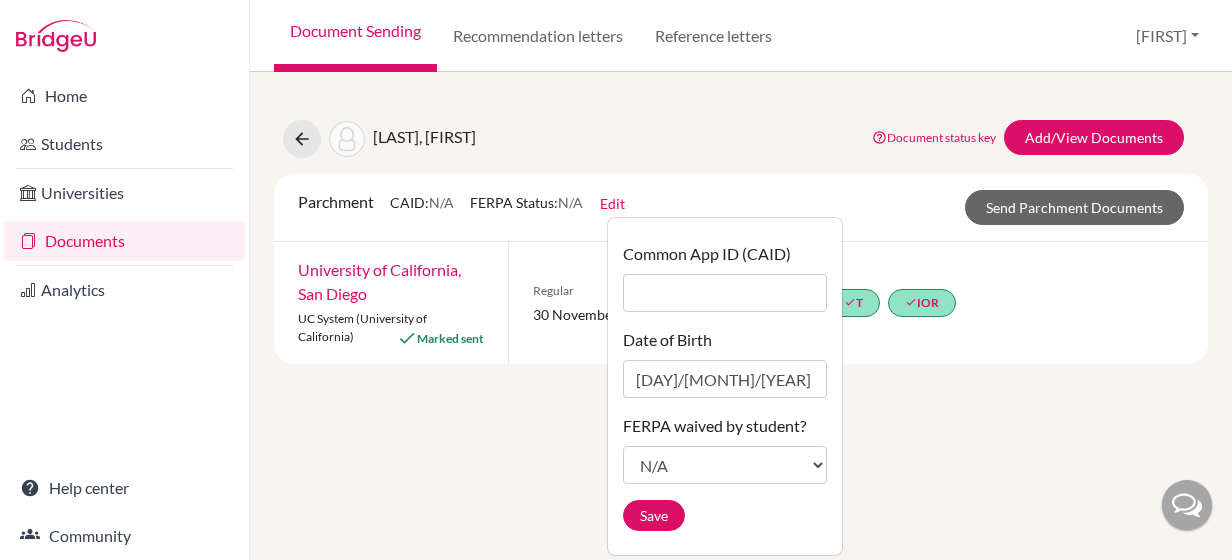 click on "Cherayath, Megha  Document status key TR Requirement. Document not uploaded yet. TR Document uploaded / form saved. Ready to send to universities. TR Document is "sending". TR Document has been sent. TR Document has failed to send. Contact our team via live chat or hi@bridge-u.com Add/View Documents Parchment  CAID:  N/A  FERPA Status:  N/A Edit Common App ID (CAID) Date of Birth 20/10/2006 FERPA waived by student? N/A Not waived Waived Not applicable Save Send Parchment Documents University of California, San Diego UC System (University of California) Marked sent Regular 30 November 2025 done  T done  T done  IOR" at bounding box center [741, 316] 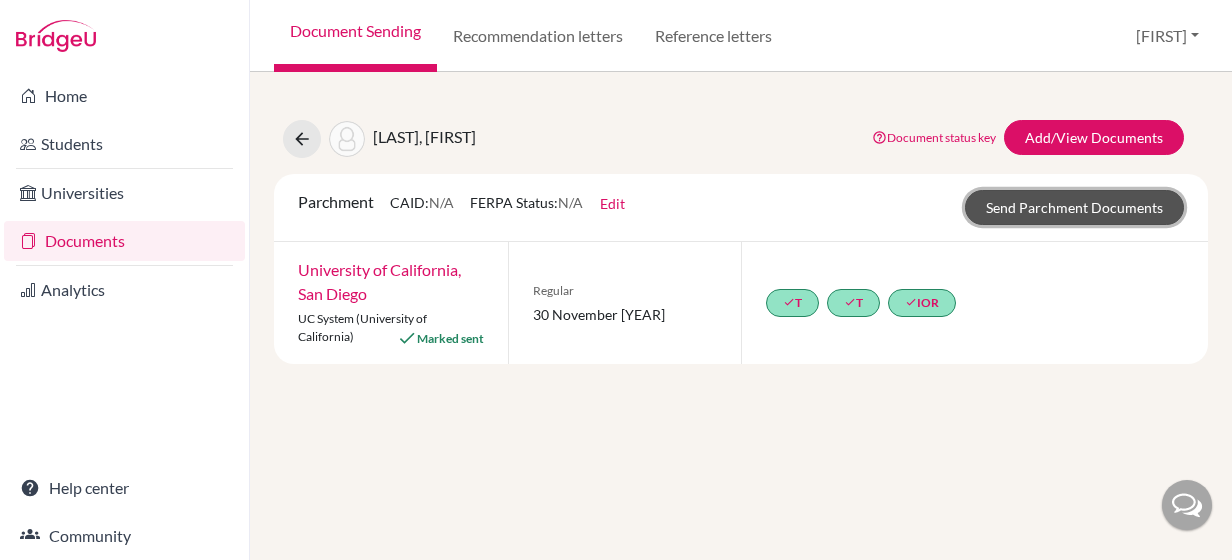 click on "Send Parchment Documents" 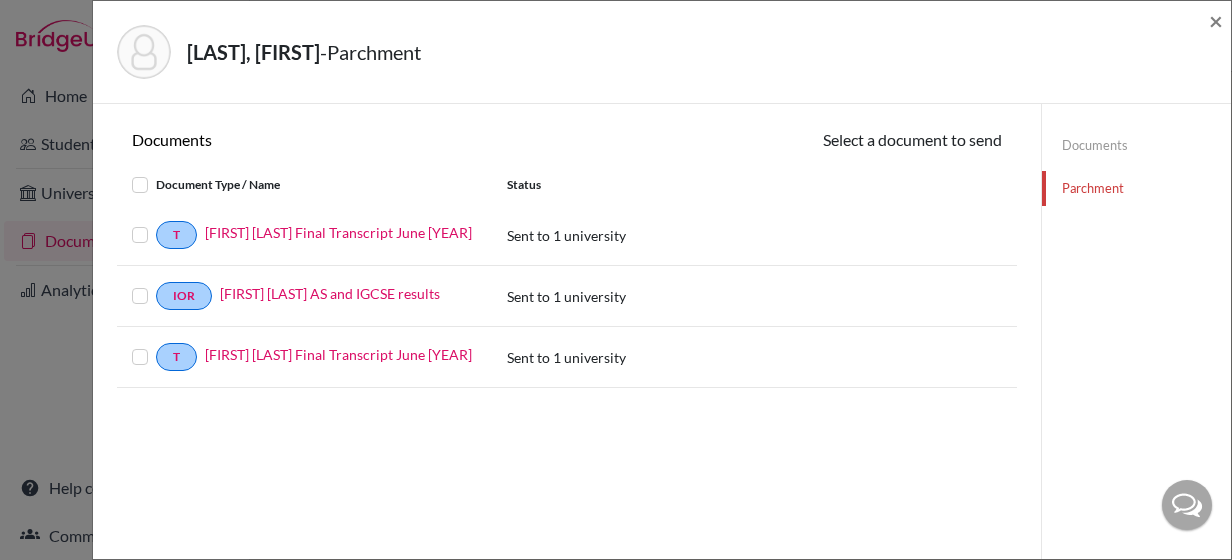 click on "Documents" 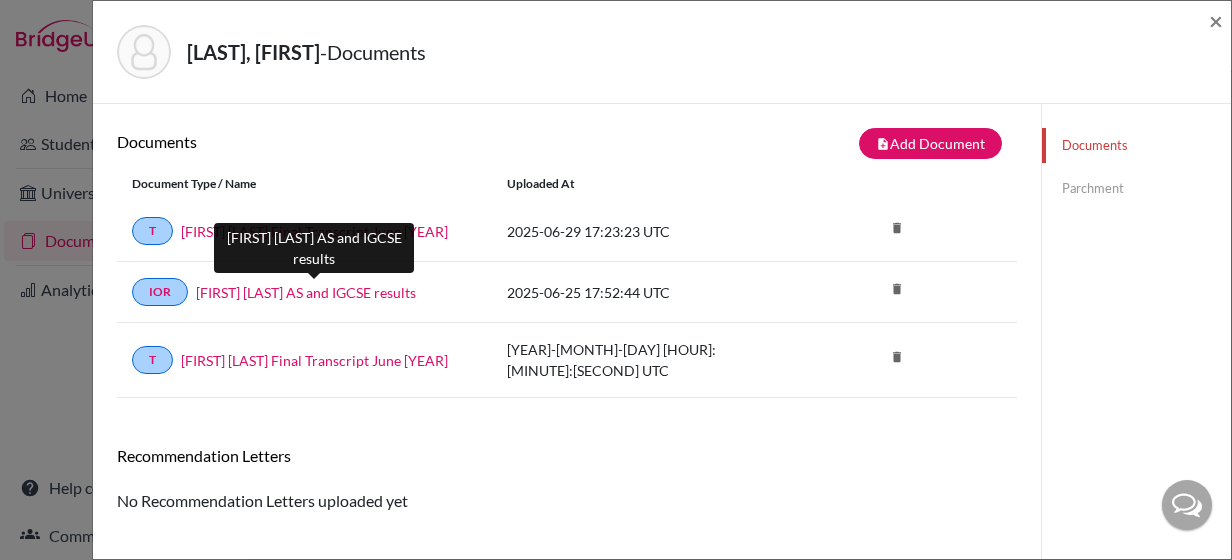 click on "Megha Cherayath AS and IGCSE results" at bounding box center [306, 292] 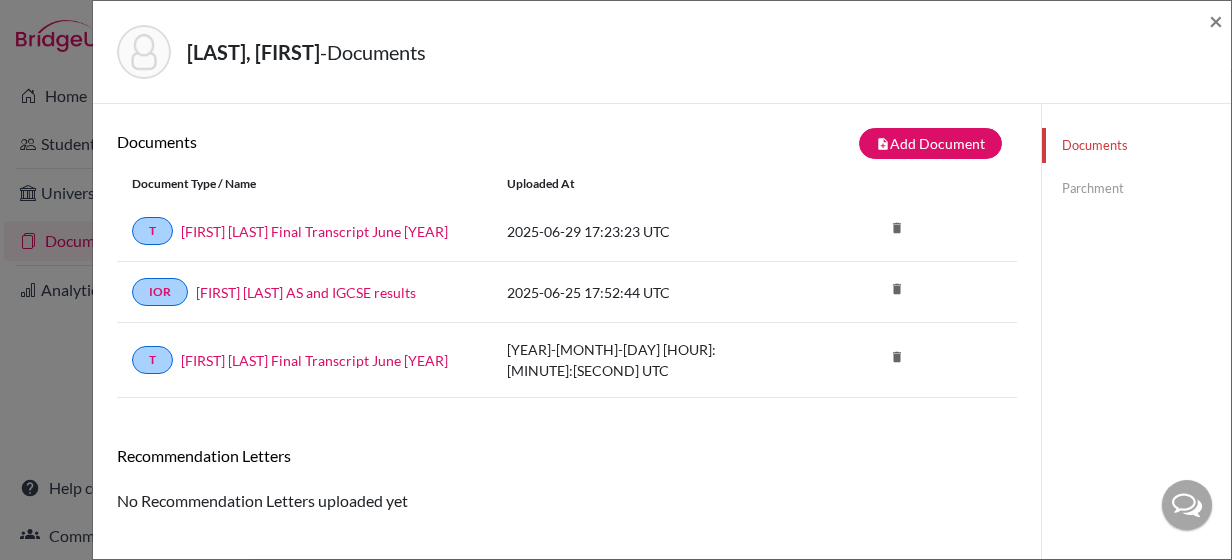 click on "Parchment" 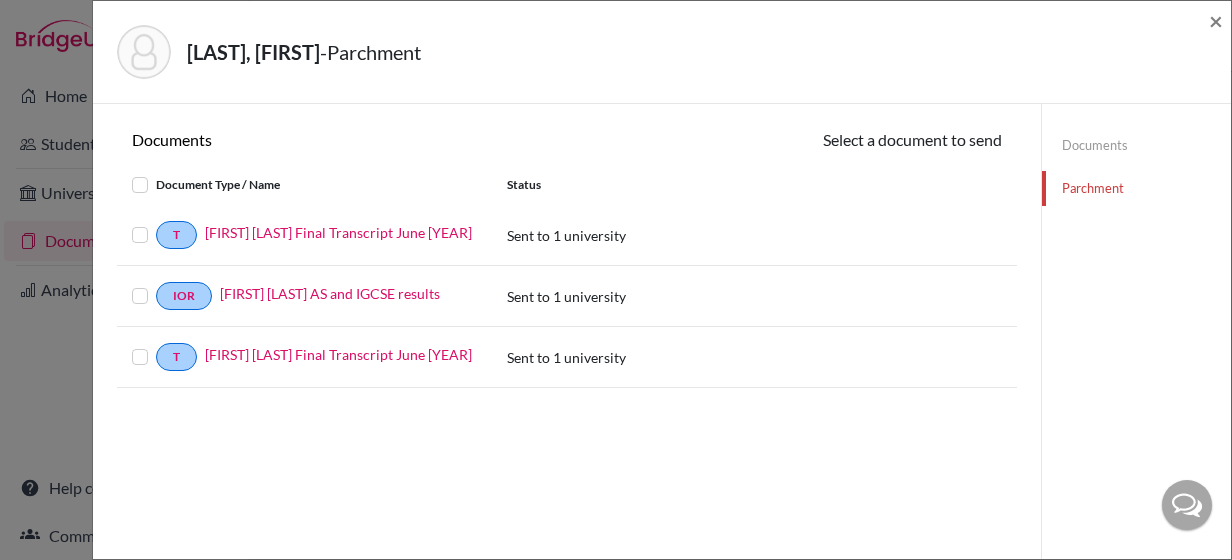 click on "Documents" 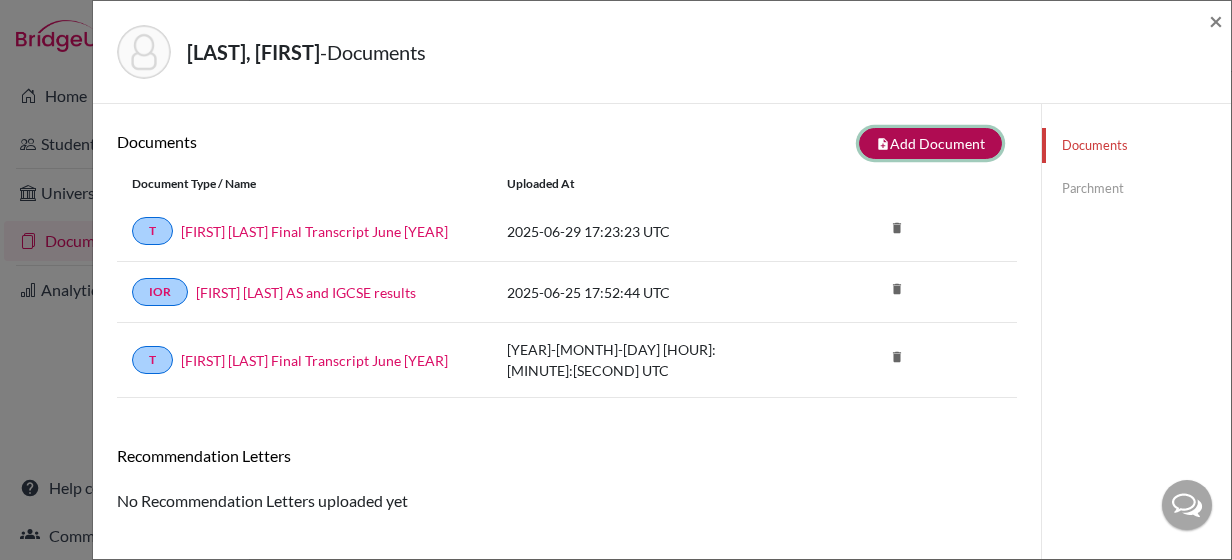 click on "note_add  Add Document" at bounding box center (930, 143) 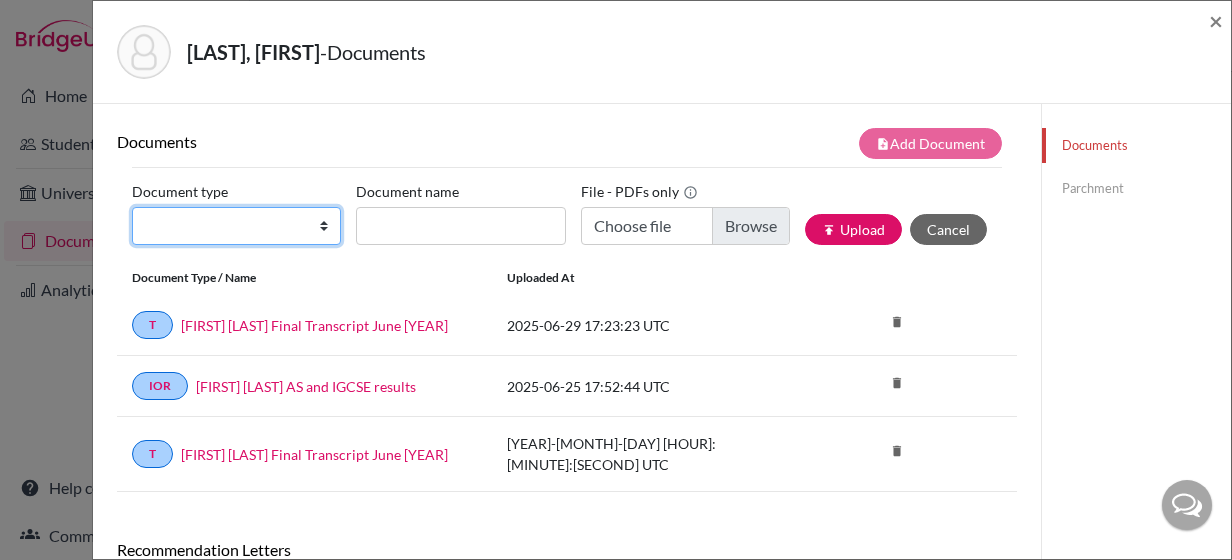 click on "Change explanation for Common App reports Counselor recommendation Fee waiver International official results School profile School report Teacher recommendation Transcript Transcript Courses Other" at bounding box center (236, 226) 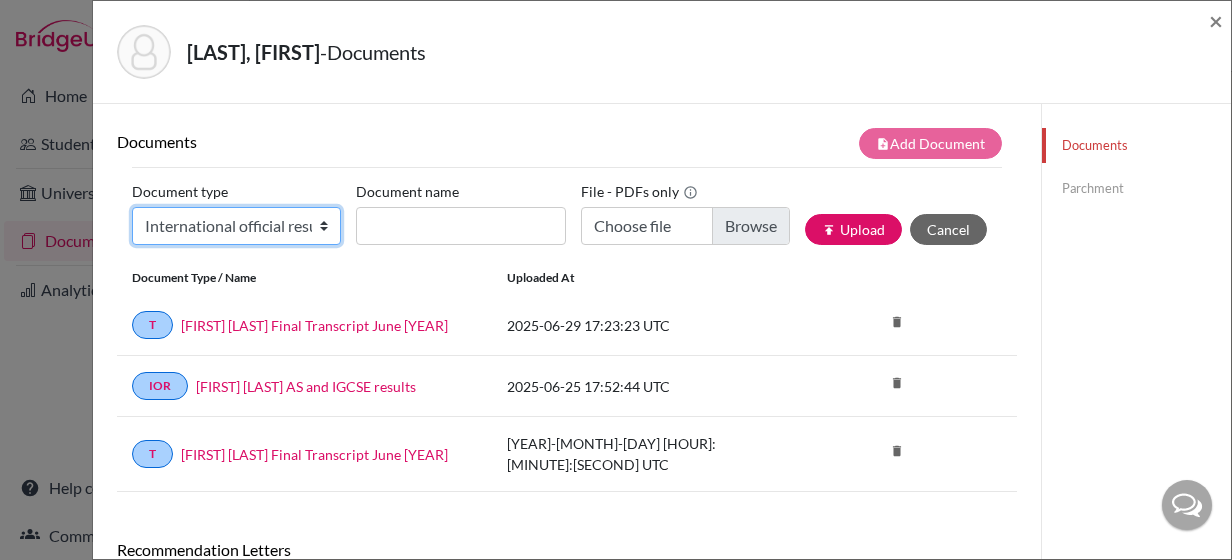 click on "Change explanation for Common App reports Counselor recommendation Fee waiver International official results School profile School report Teacher recommendation Transcript Transcript Courses Other" at bounding box center [236, 226] 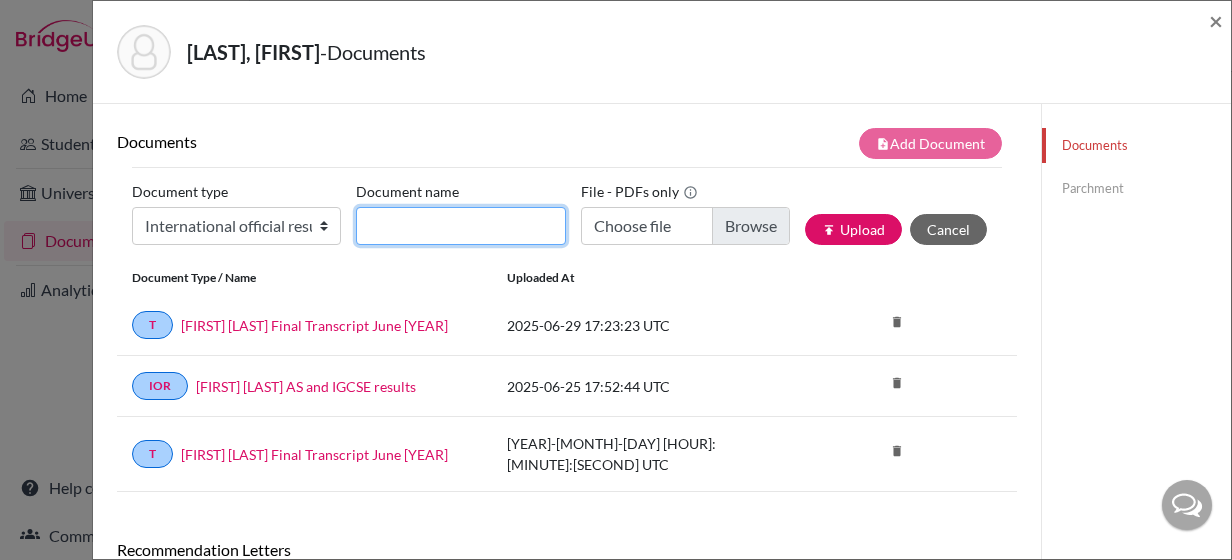 click on "Document name" 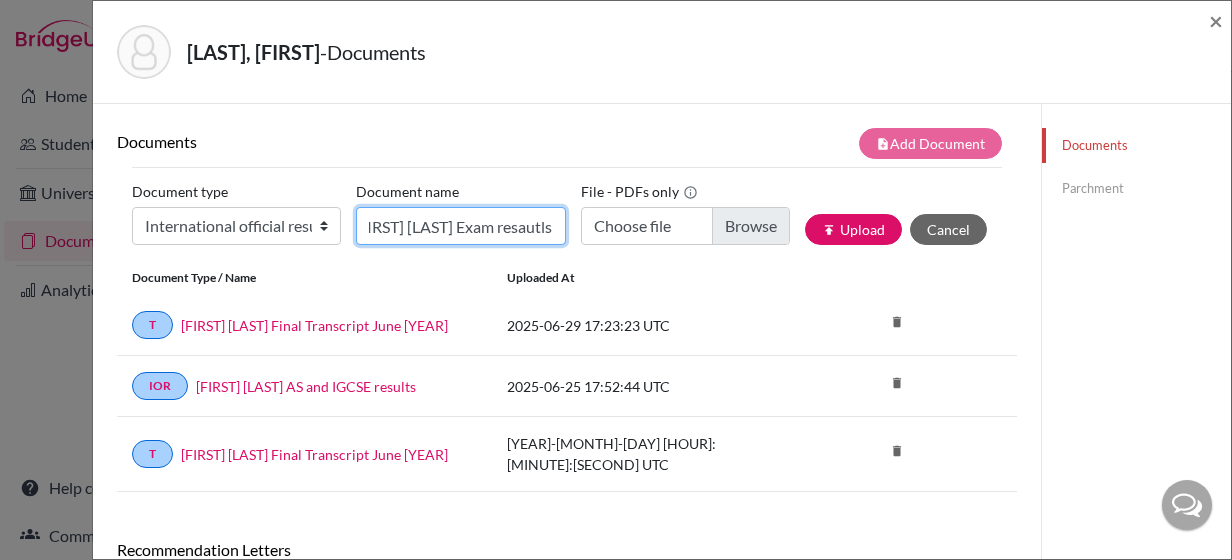 scroll, scrollTop: 0, scrollLeft: 50, axis: horizontal 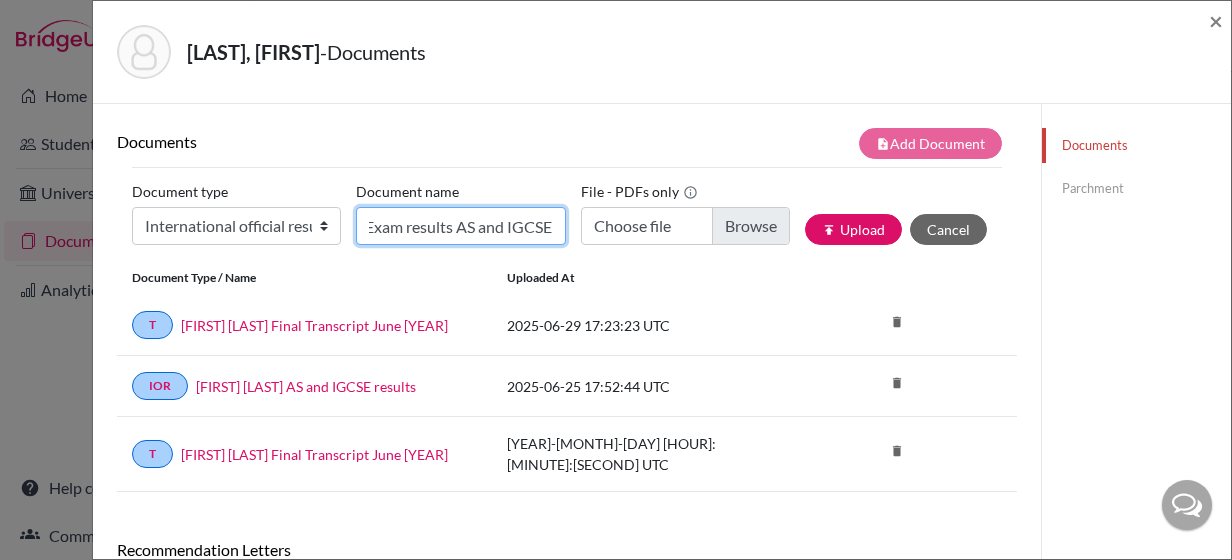 type on "Megha Cherayath Exam results AS and IGCSE" 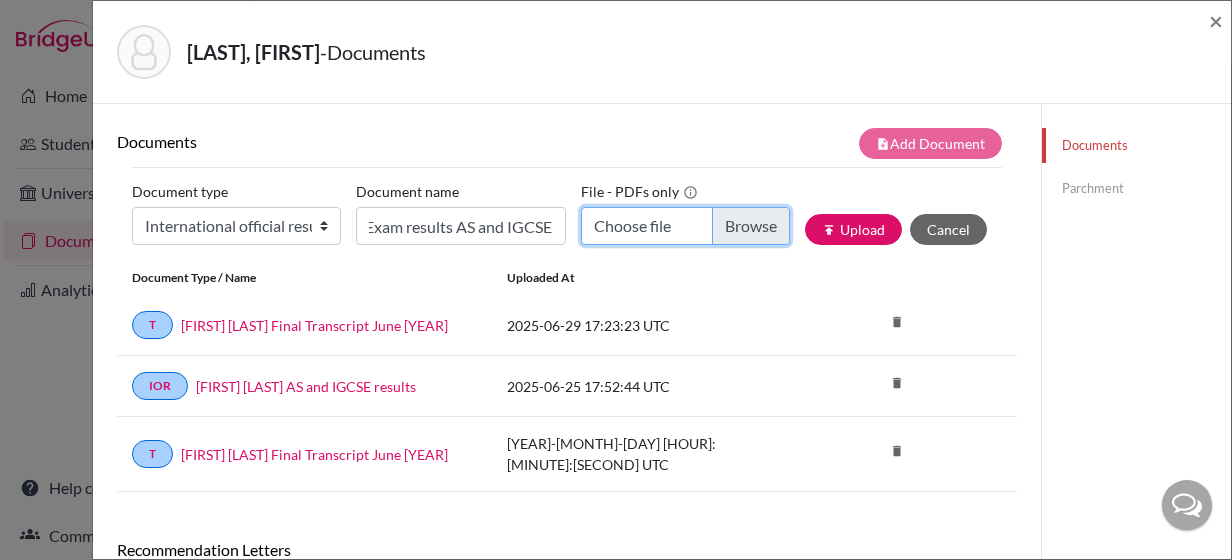 click on "Choose file" at bounding box center [685, 226] 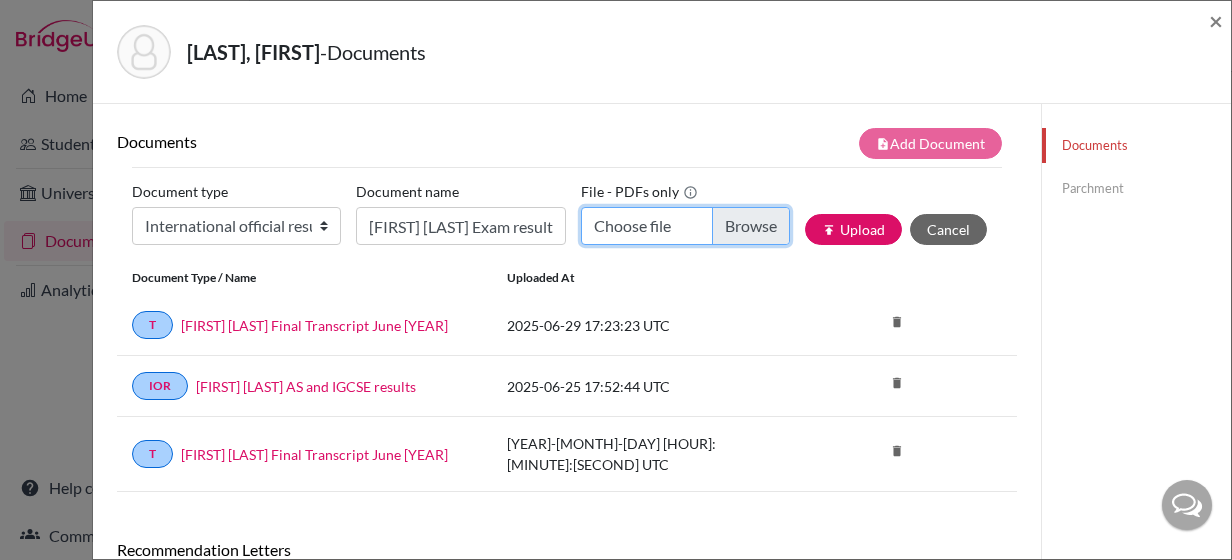 type on "C:\fakepath\Megha Cherayath Certificates June 2025.pdf" 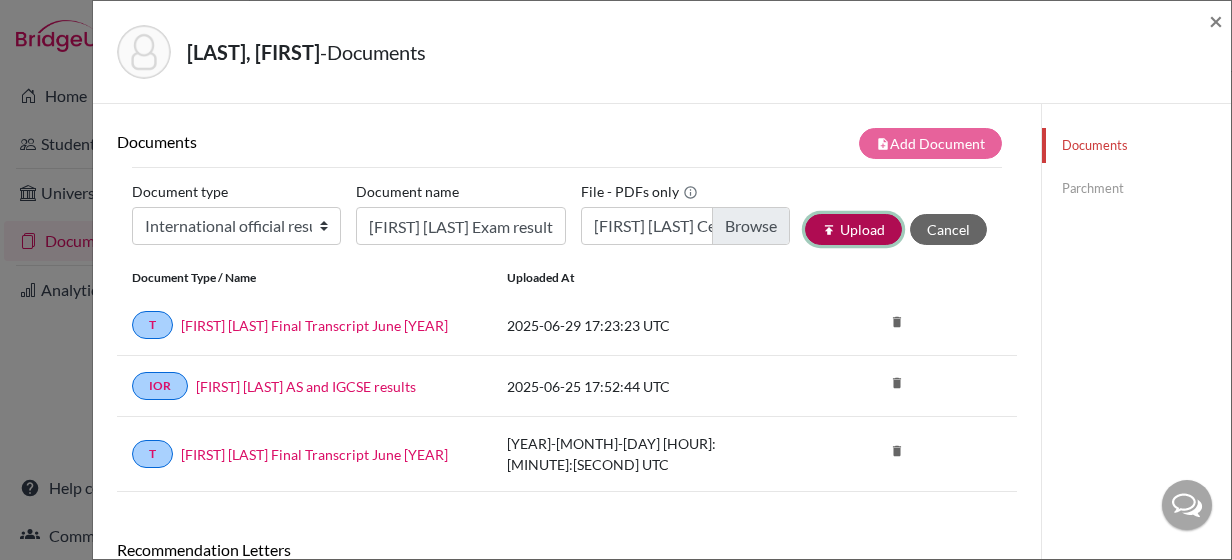 click on "publish  Upload" at bounding box center (853, 229) 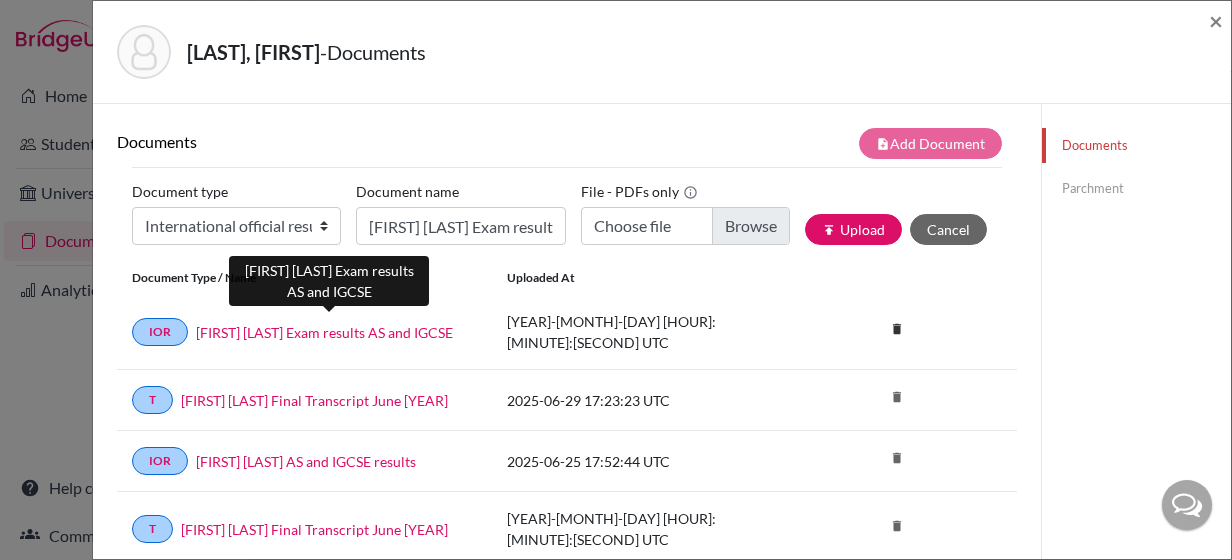 click on "Megha Cherayath Exam results AS and IGCSE" at bounding box center [324, 332] 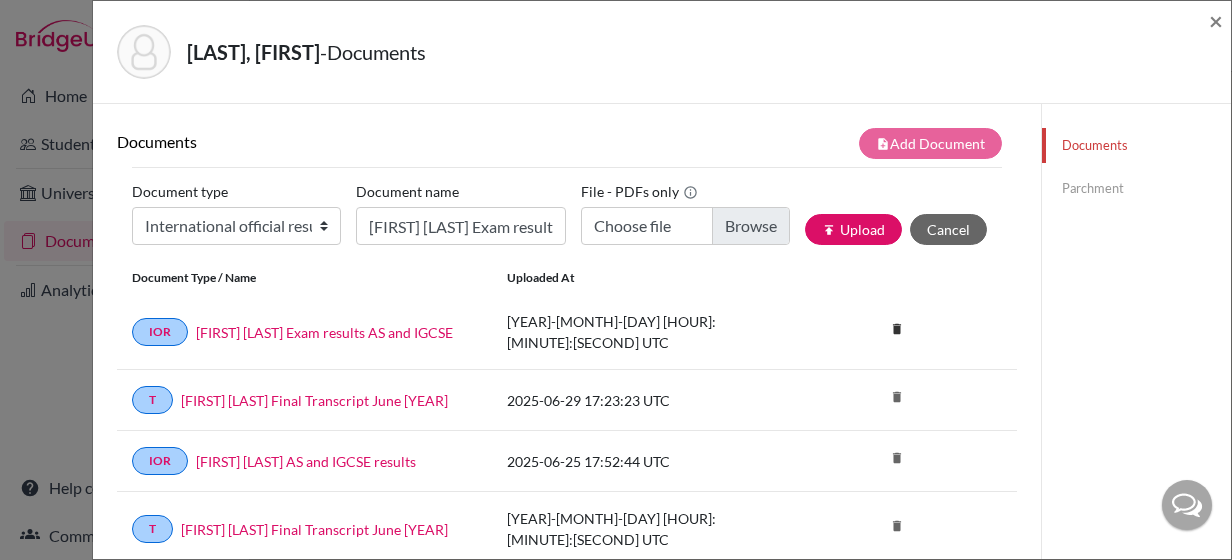 click on "Parchment" 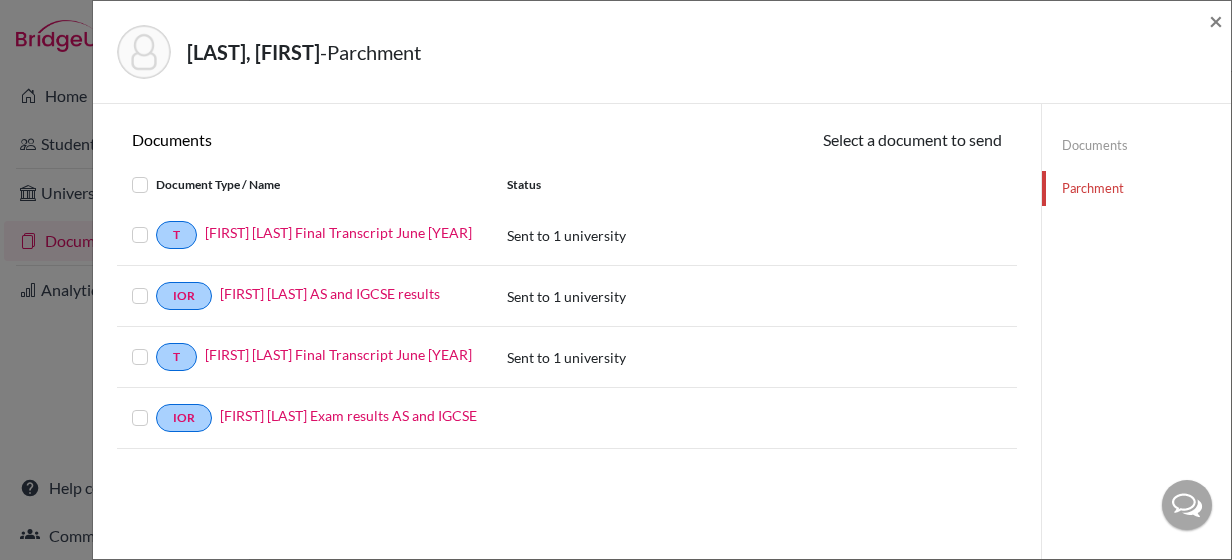click at bounding box center [156, 406] 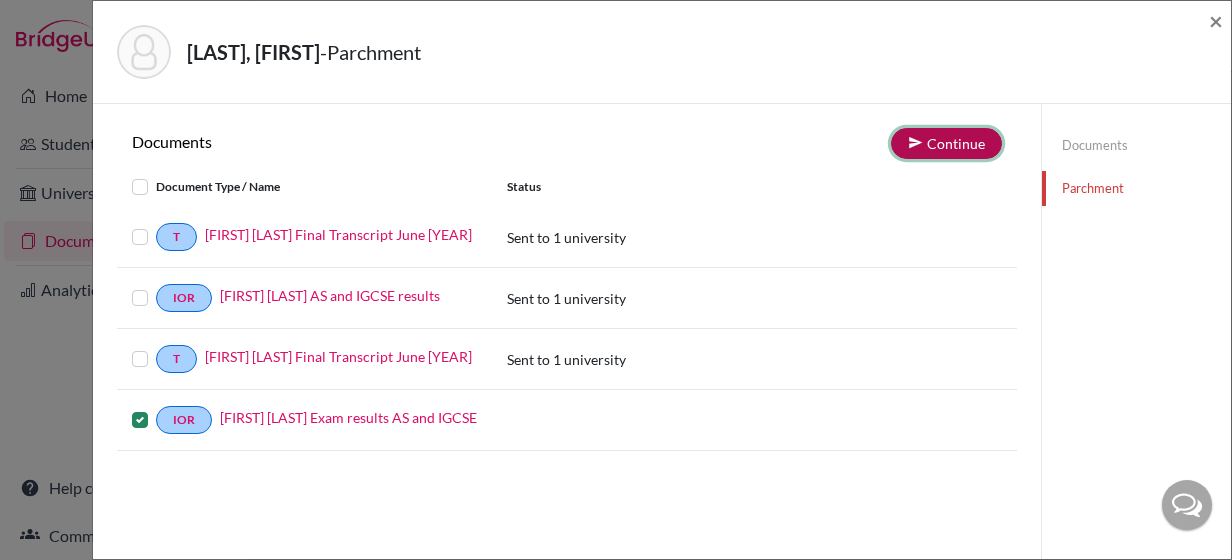 click on "Continue" at bounding box center [946, 143] 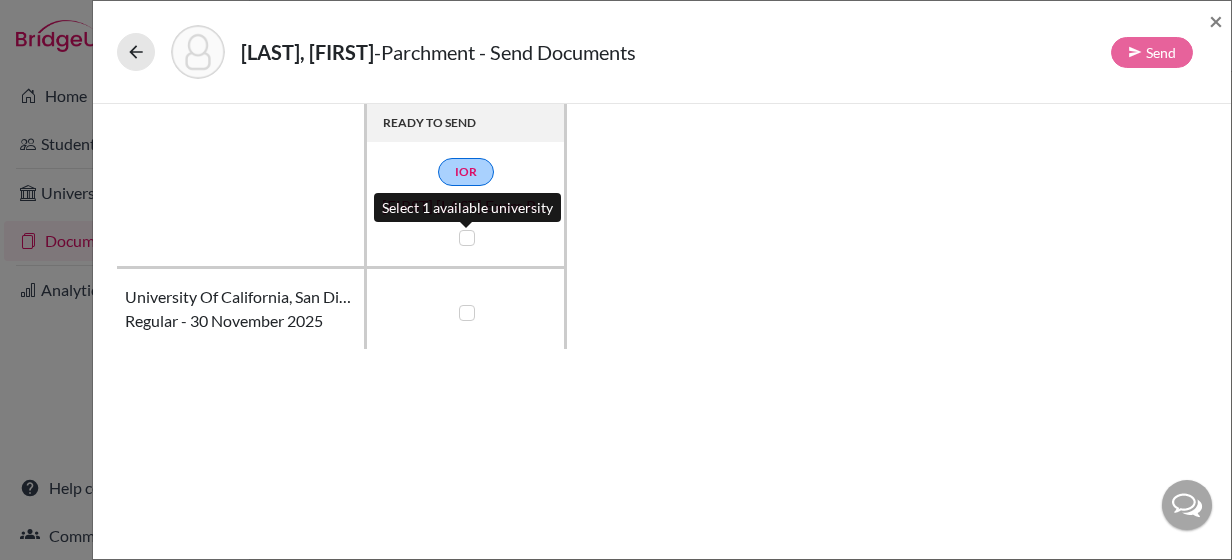 click at bounding box center [467, 238] 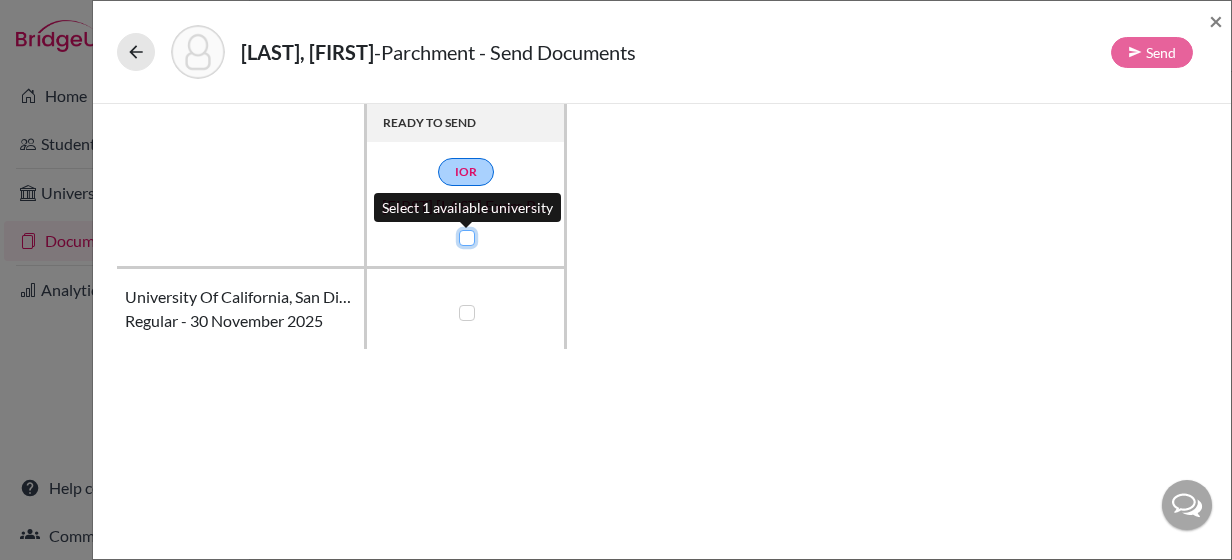 checkbox on "true" 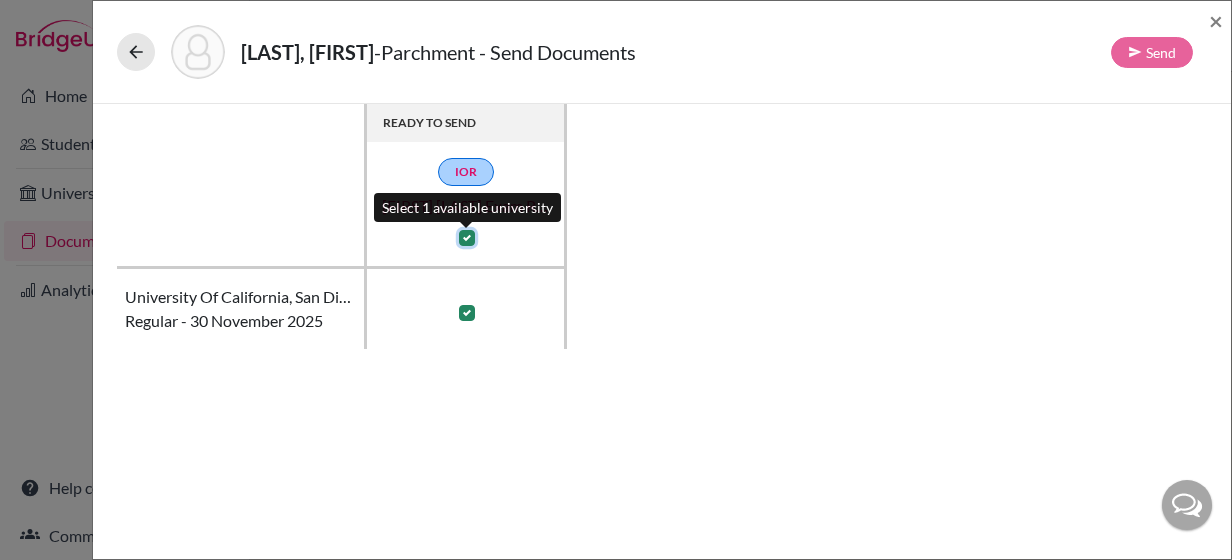 checkbox on "true" 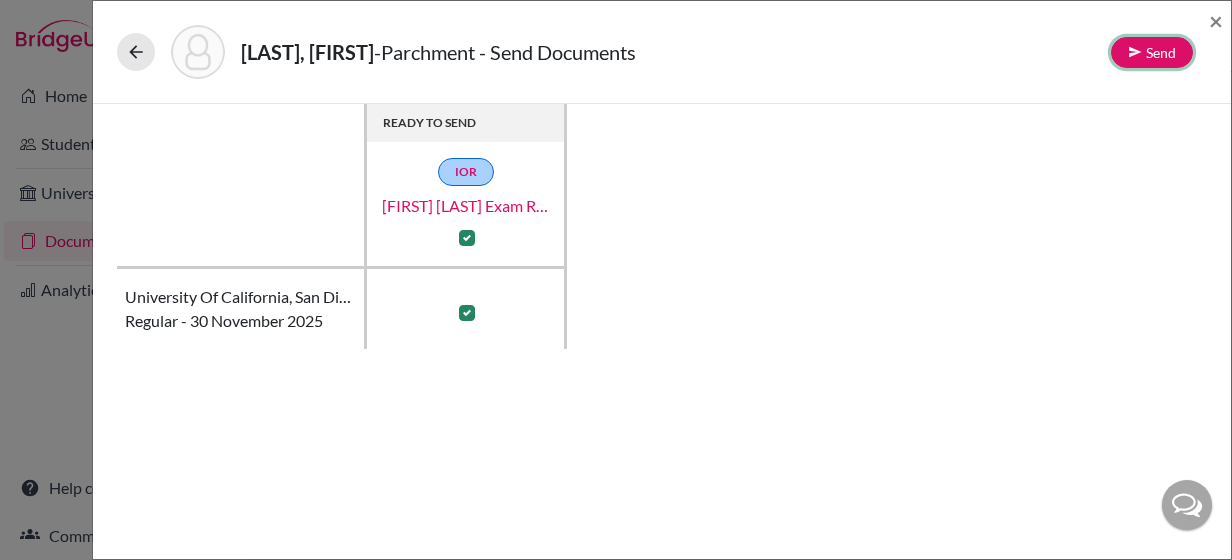 drag, startPoint x: 1156, startPoint y: 54, endPoint x: 1149, endPoint y: 67, distance: 14.764823 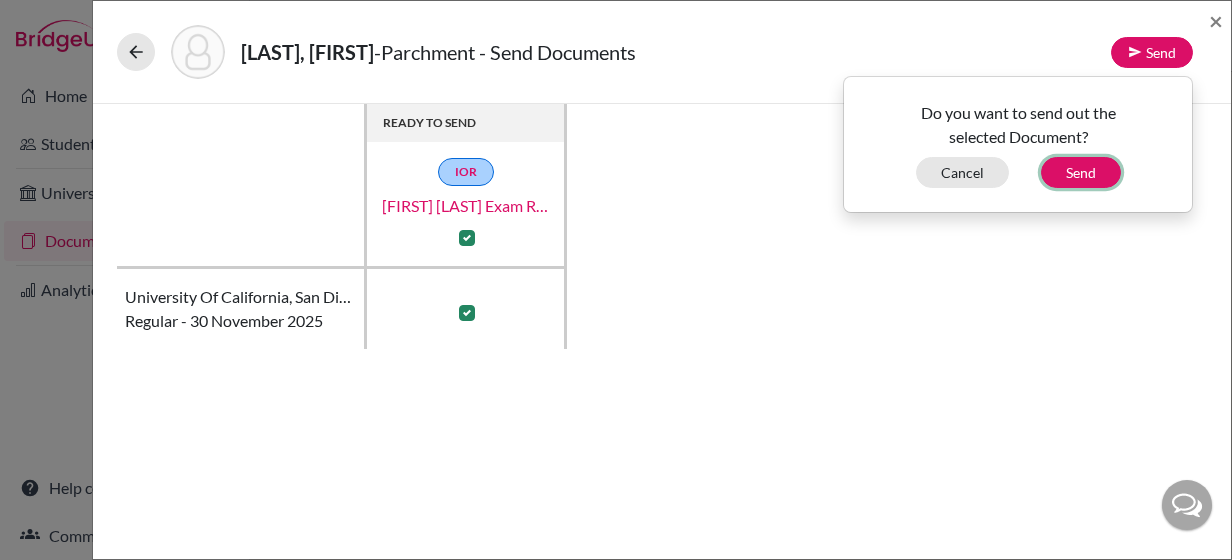 click on "Send" at bounding box center [1081, 172] 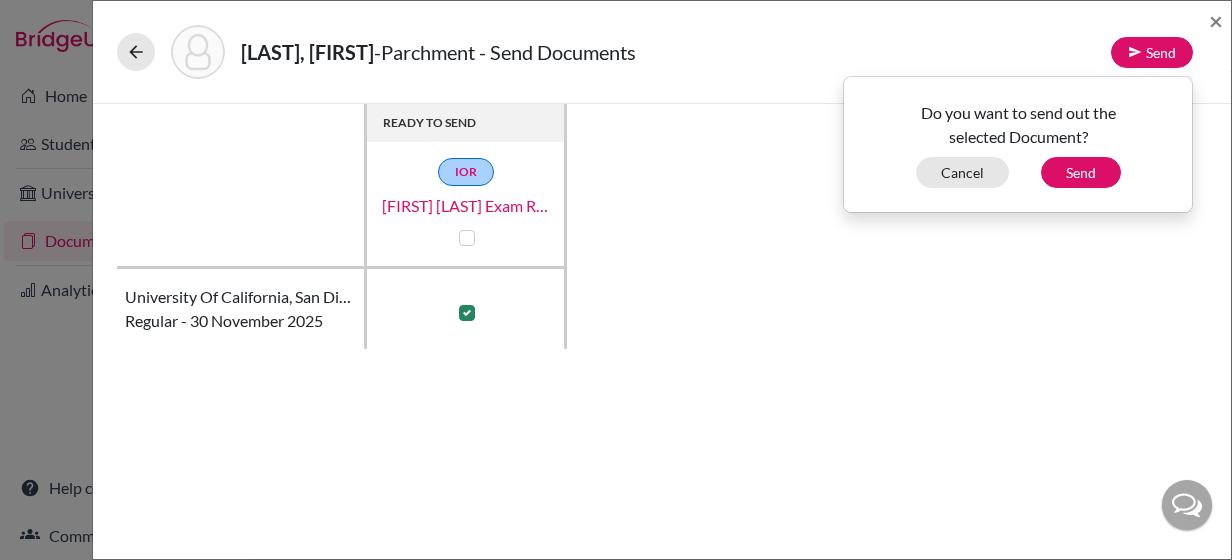 checkbox on "false" 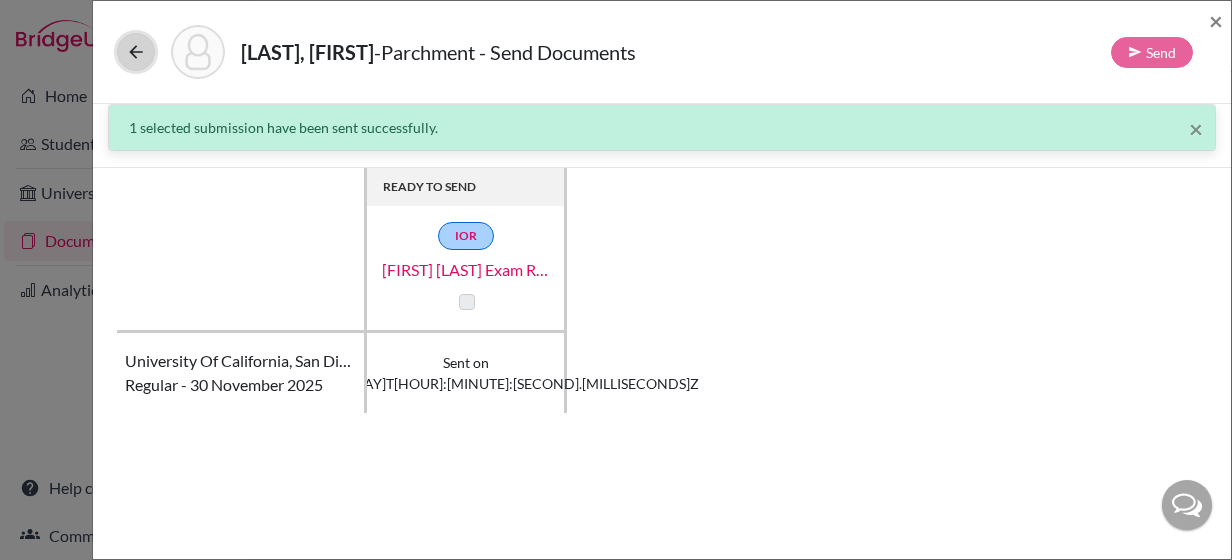 click at bounding box center (136, 52) 